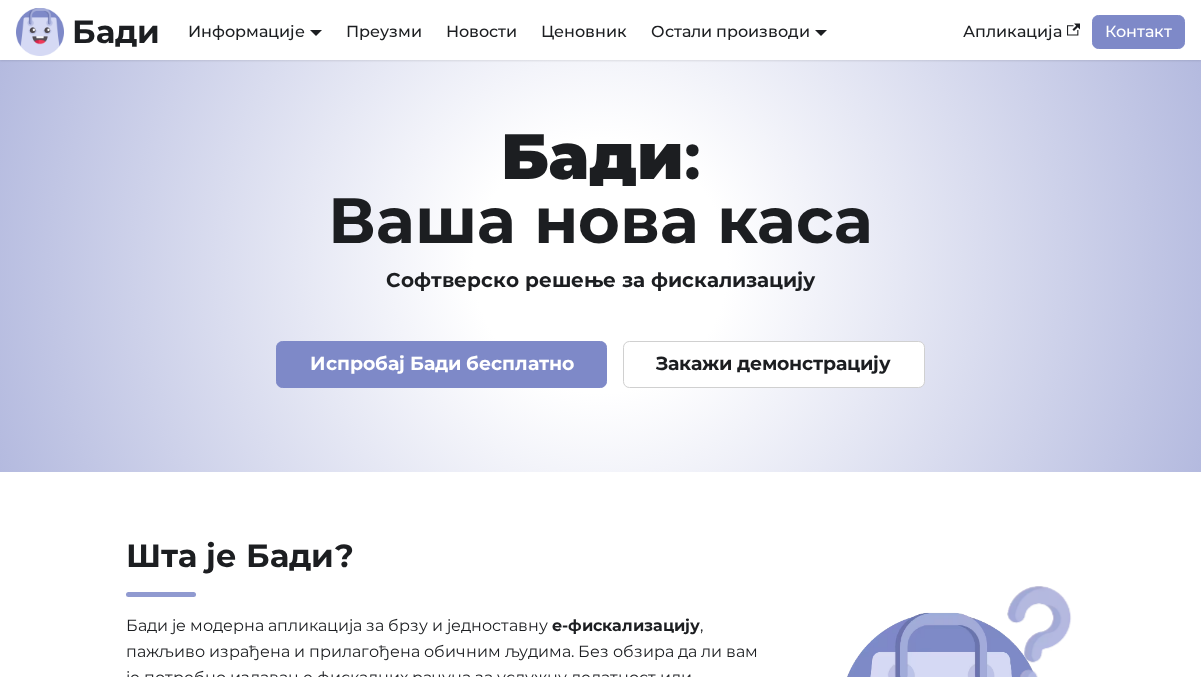 scroll, scrollTop: 0, scrollLeft: 0, axis: both 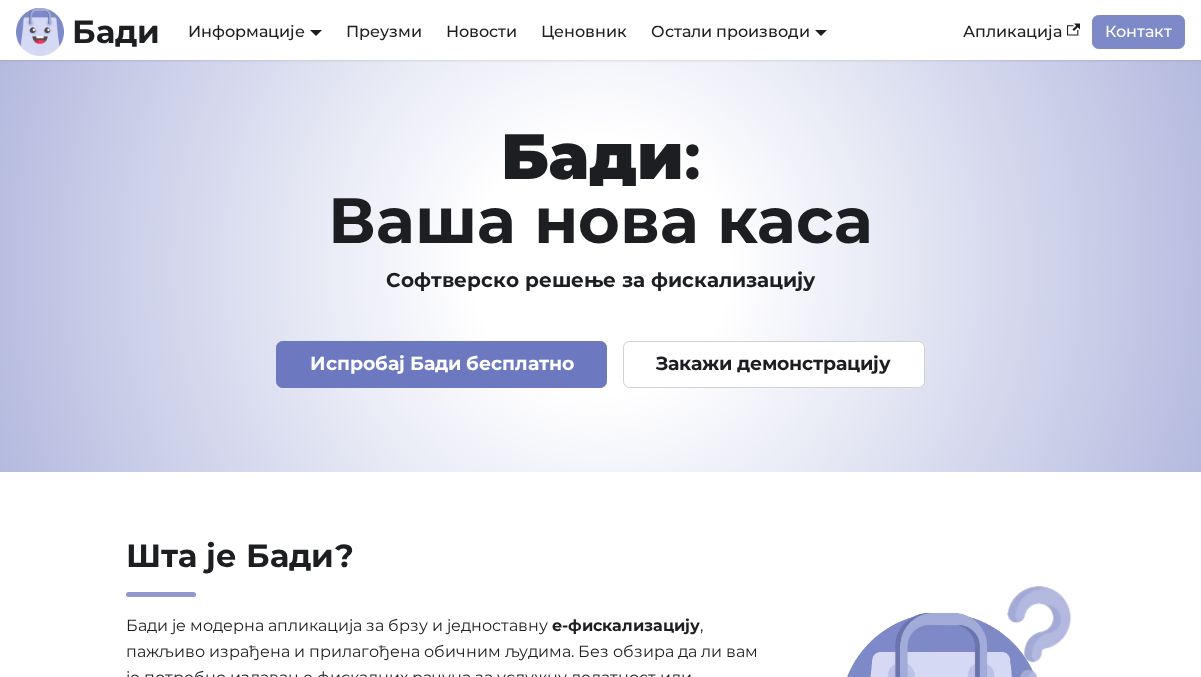 click on "Испробај Бади бесплатно" at bounding box center [441, 364] 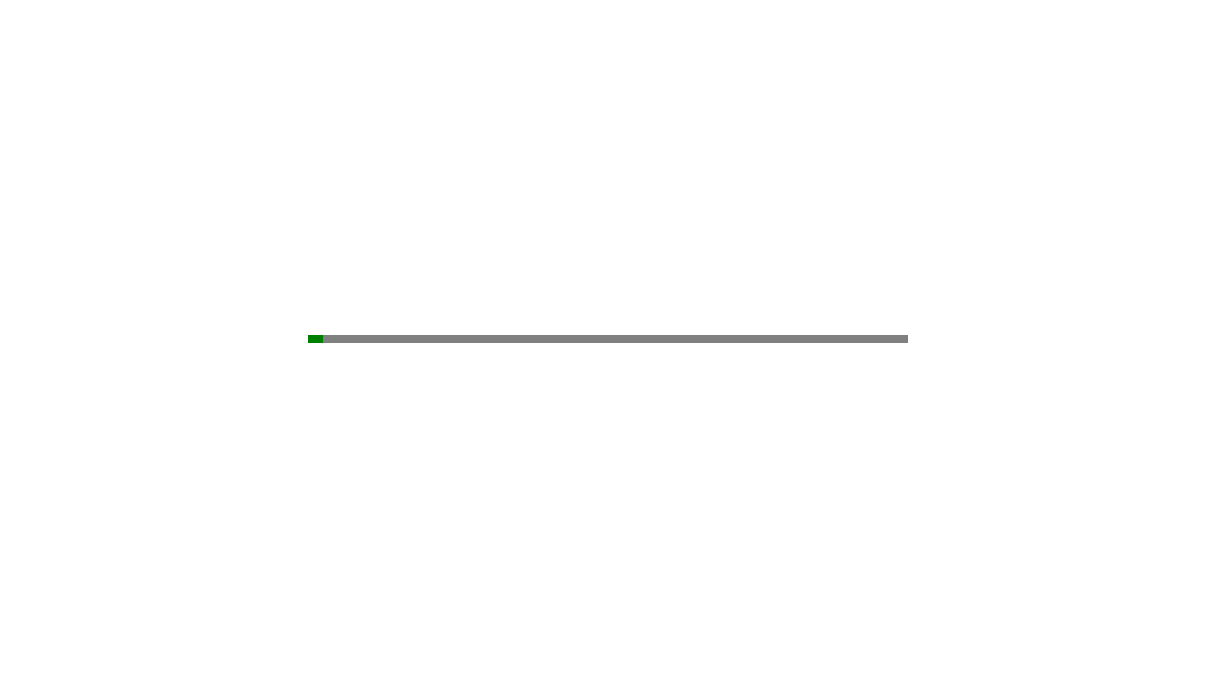 scroll, scrollTop: 0, scrollLeft: 0, axis: both 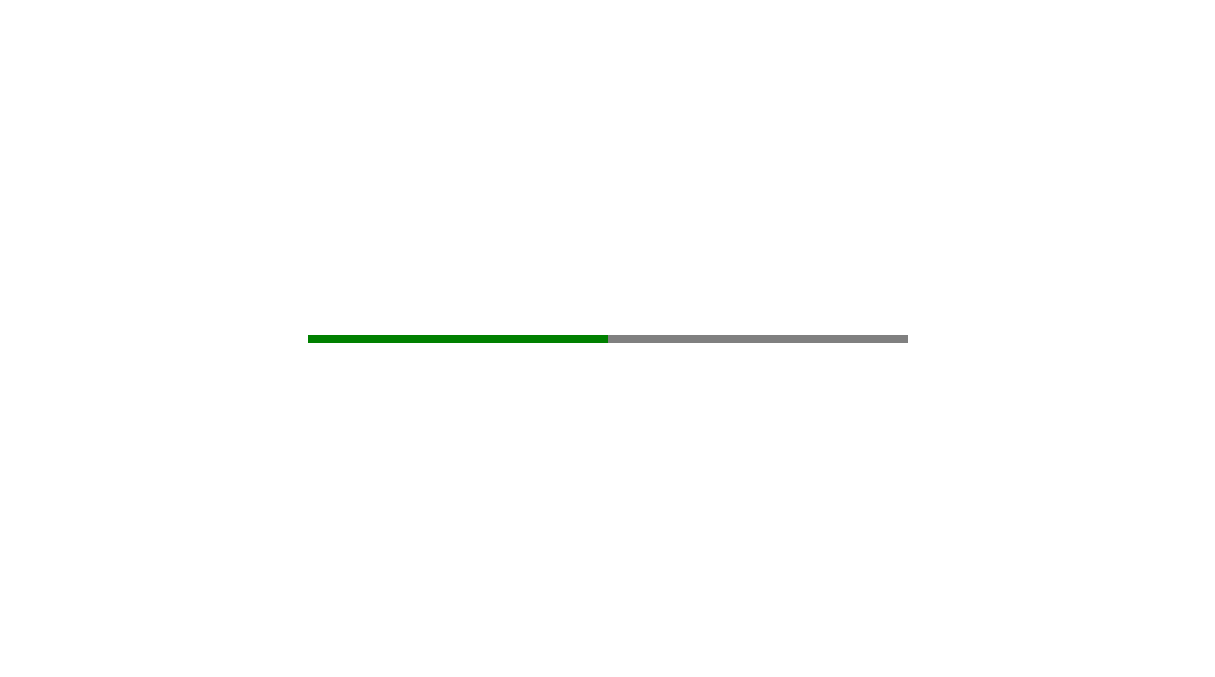 click at bounding box center (607, 338) 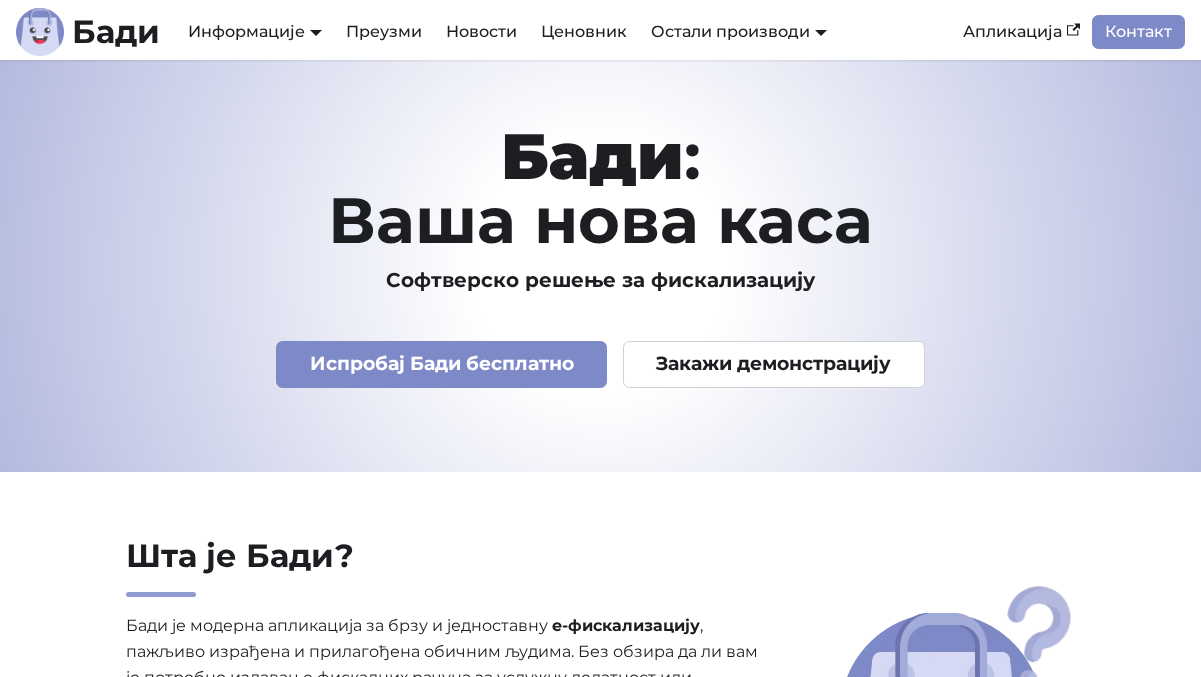 scroll, scrollTop: 0, scrollLeft: 0, axis: both 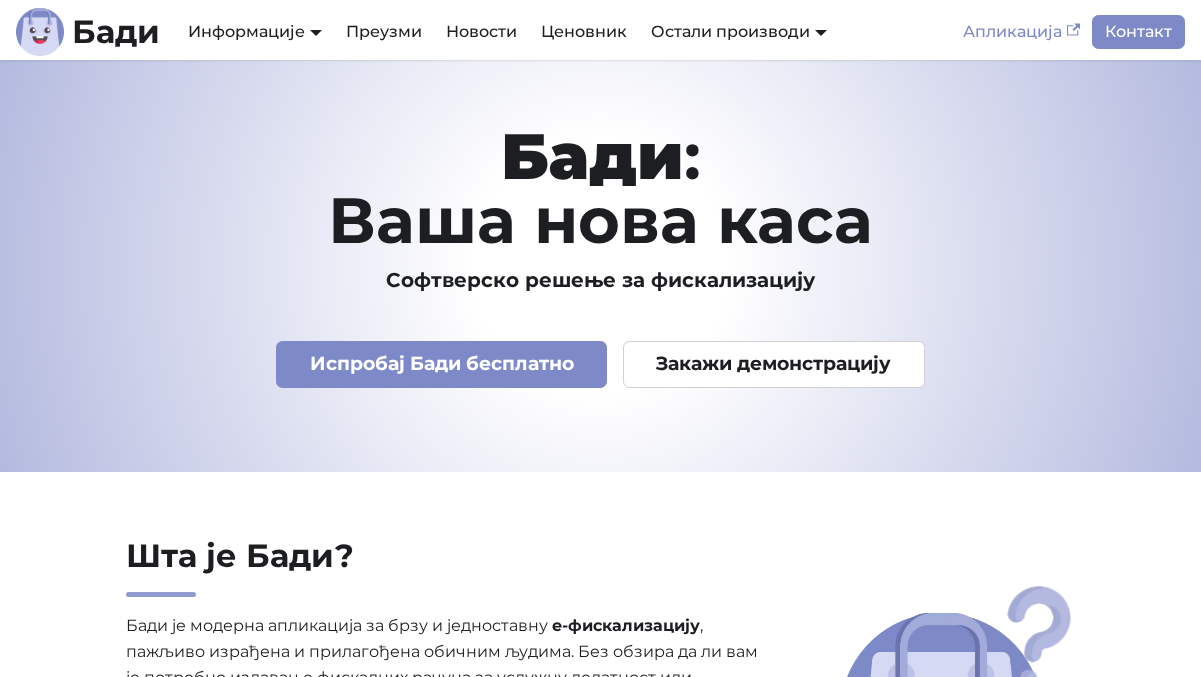click on "Апликација" at bounding box center [1021, 32] 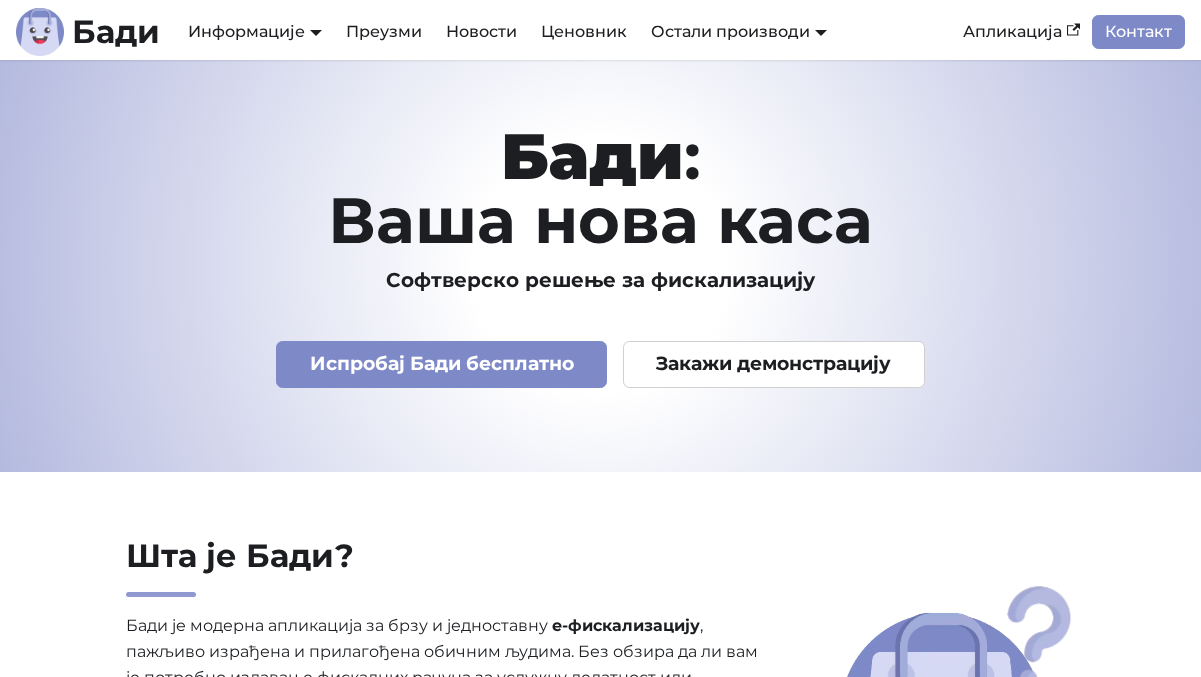 scroll, scrollTop: 6689, scrollLeft: 0, axis: vertical 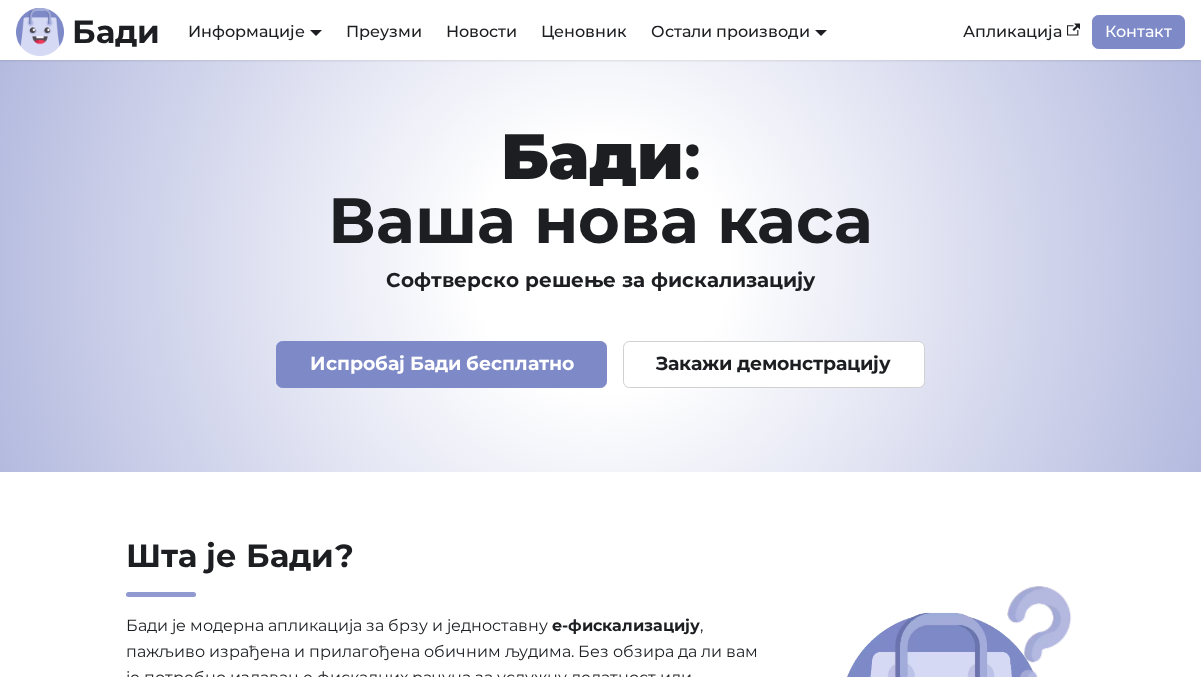 drag, startPoint x: 1209, startPoint y: 130, endPoint x: 1187, endPoint y: -40, distance: 171.41762 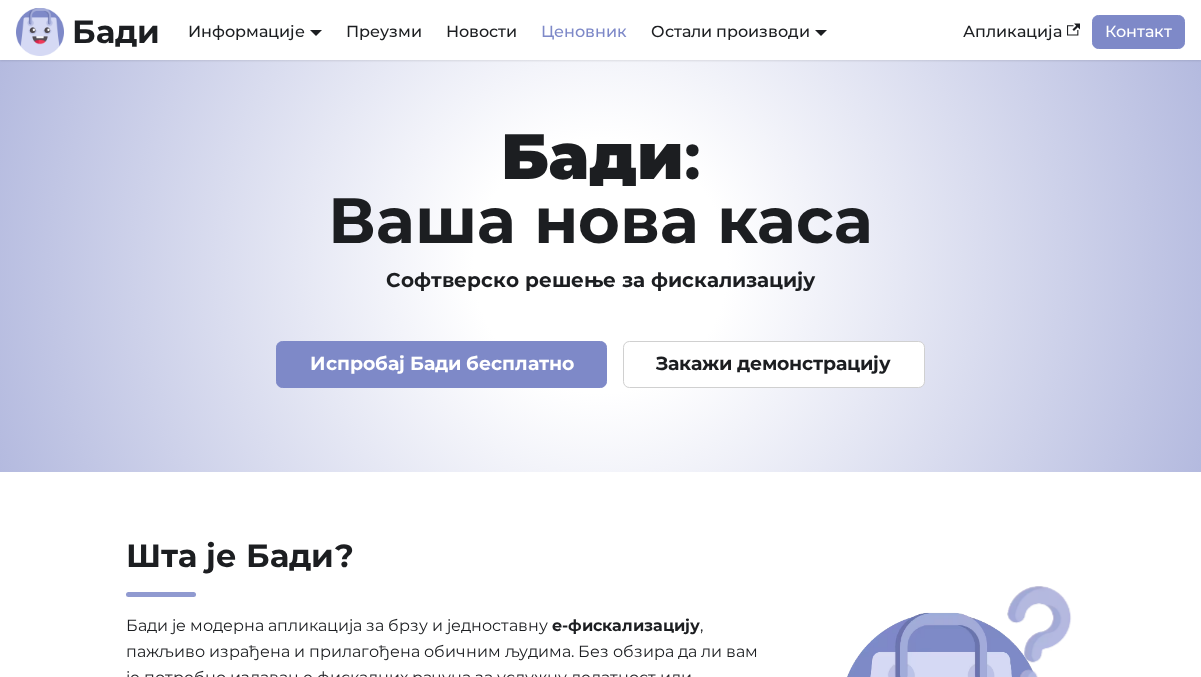 click on "Ценовник" at bounding box center [584, 32] 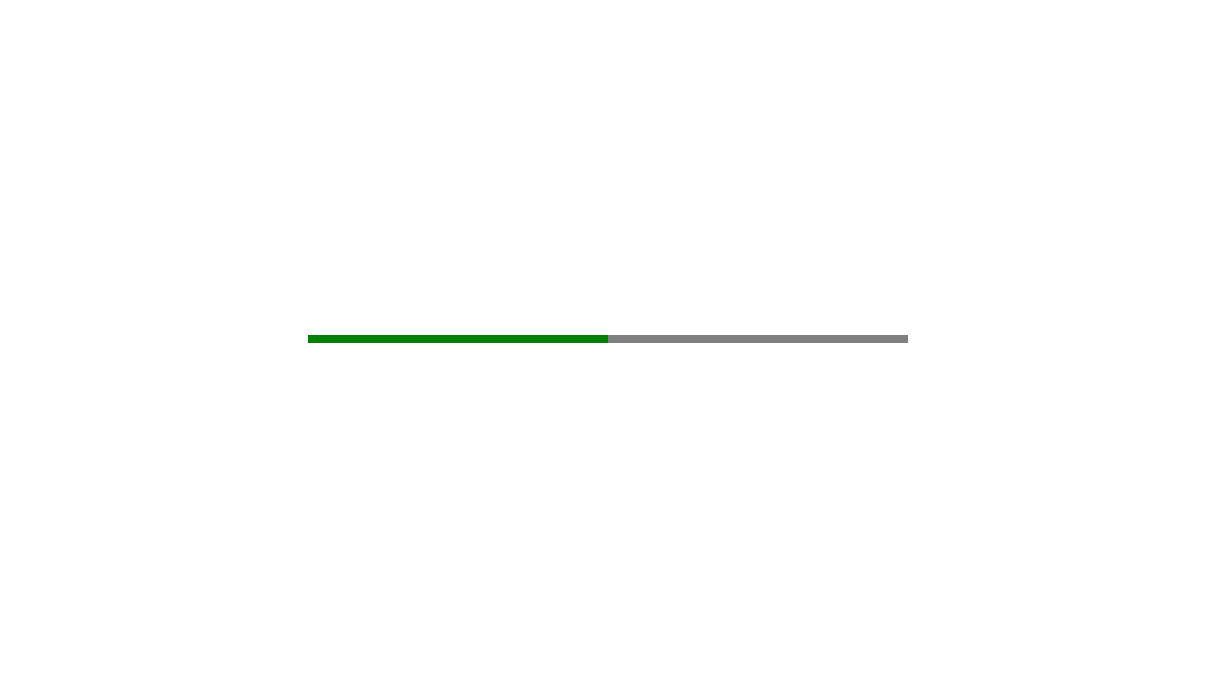scroll, scrollTop: 0, scrollLeft: 0, axis: both 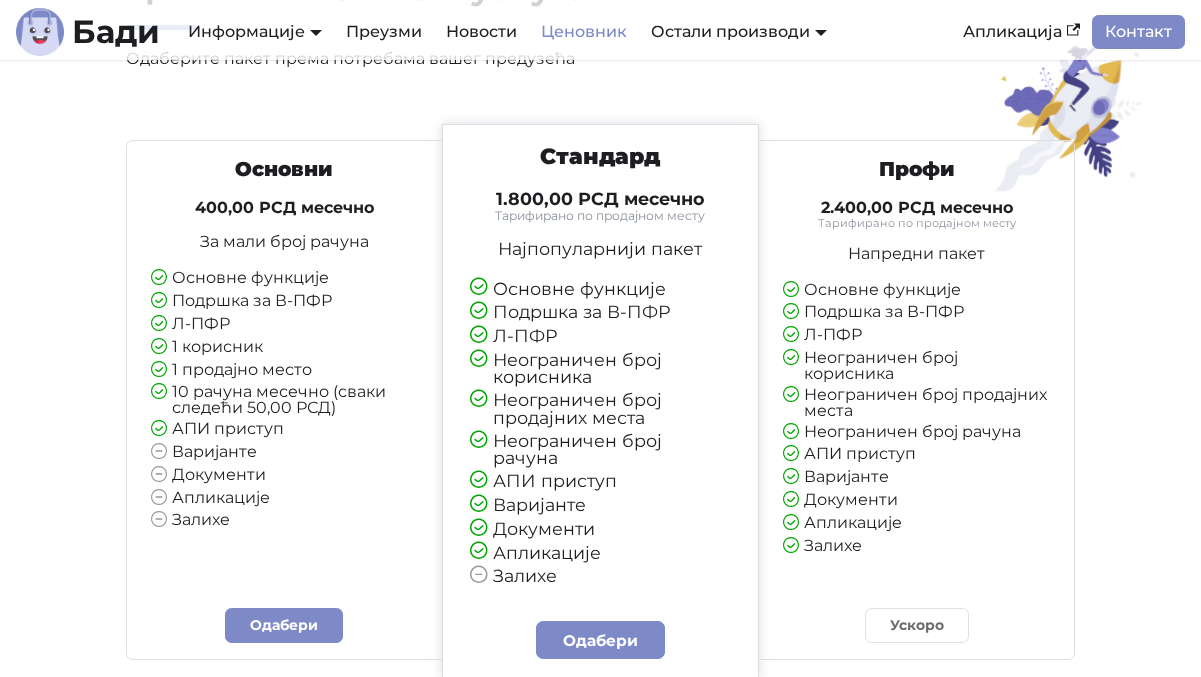 drag, startPoint x: 1214, startPoint y: 253, endPoint x: 1214, endPoint y: 59, distance: 194 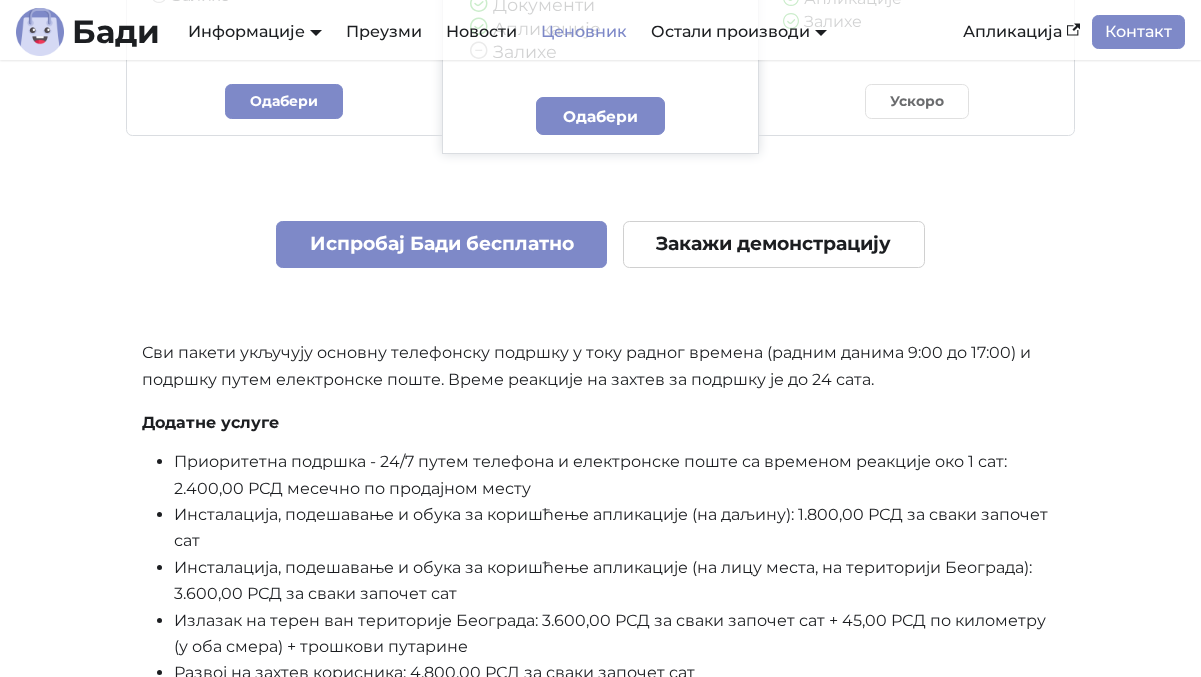 scroll, scrollTop: 0, scrollLeft: 0, axis: both 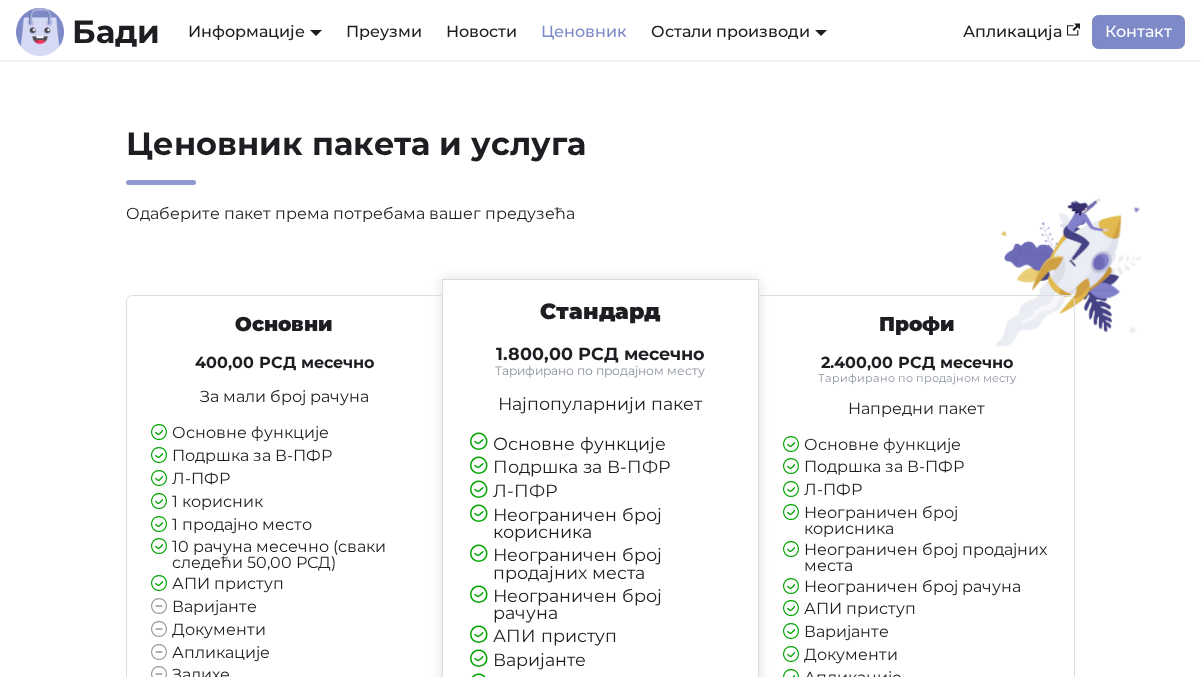 drag, startPoint x: 1209, startPoint y: 186, endPoint x: 1189, endPoint y: -123, distance: 309.64658 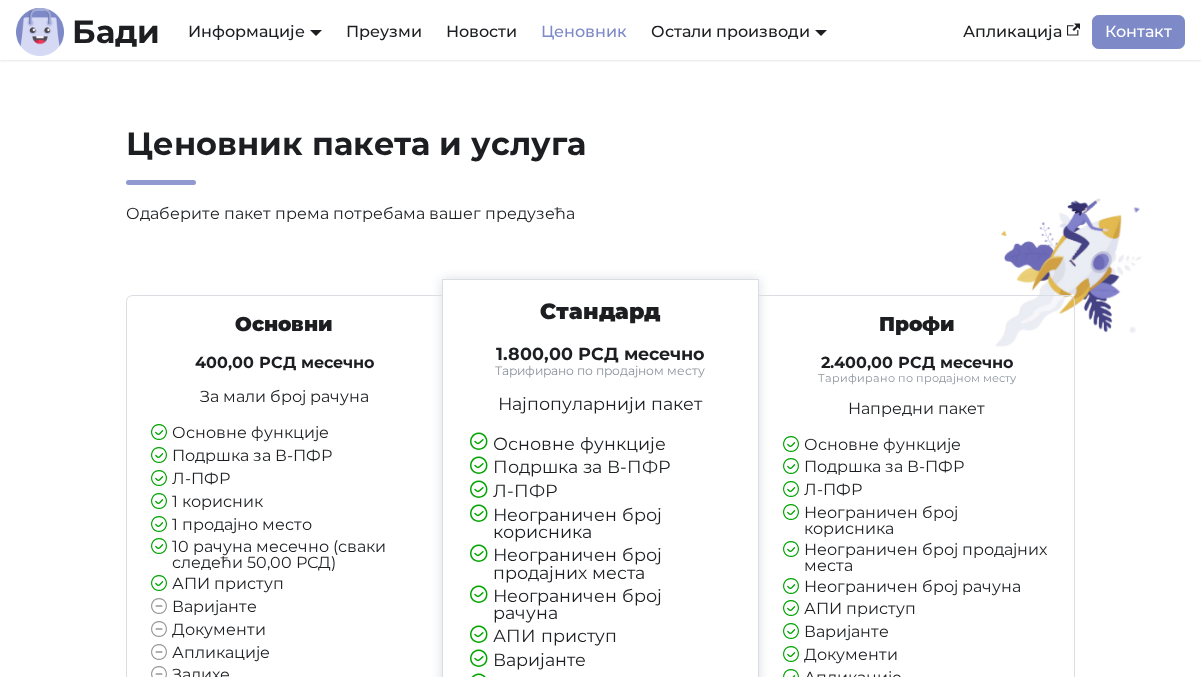 scroll, scrollTop: 1346, scrollLeft: 0, axis: vertical 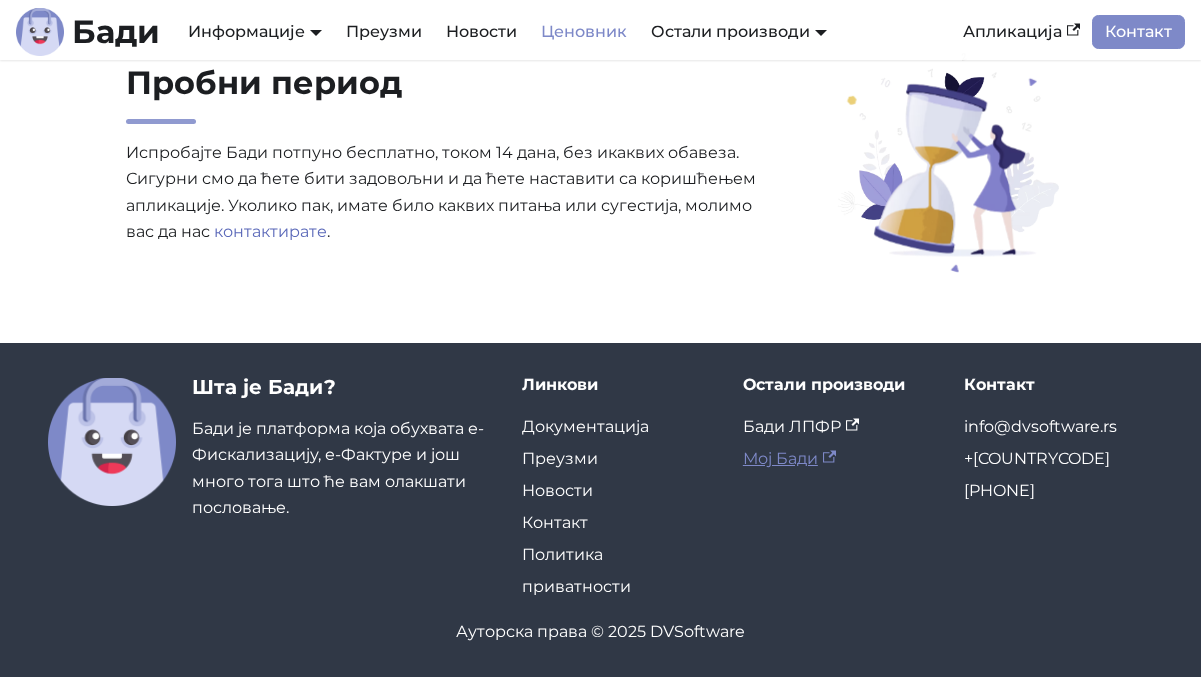 click on "Мој Бади" at bounding box center (789, 458) 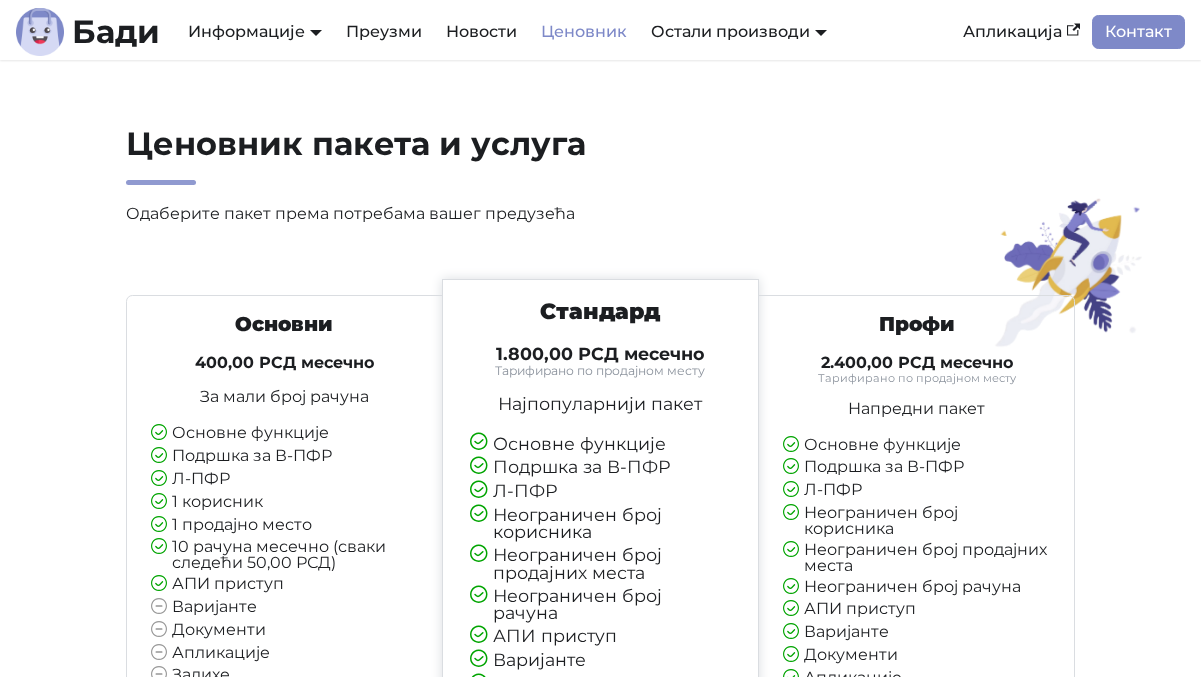 scroll, scrollTop: 1934, scrollLeft: 0, axis: vertical 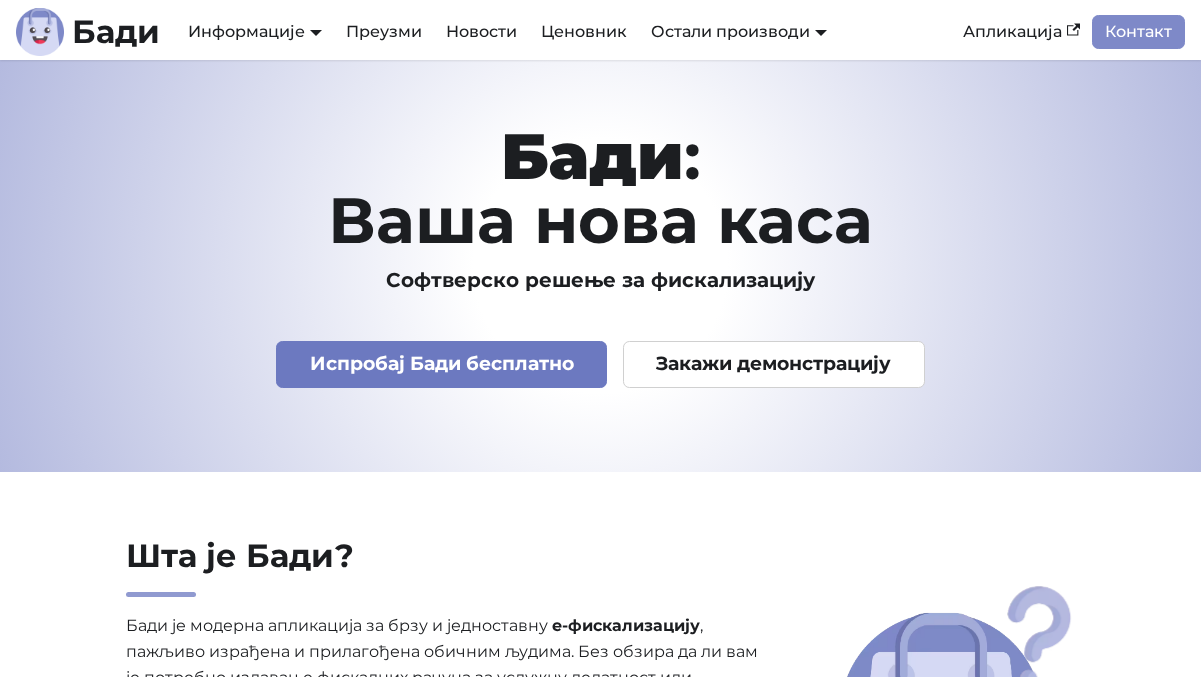 click on "Испробај Бади бесплатно" at bounding box center (441, 364) 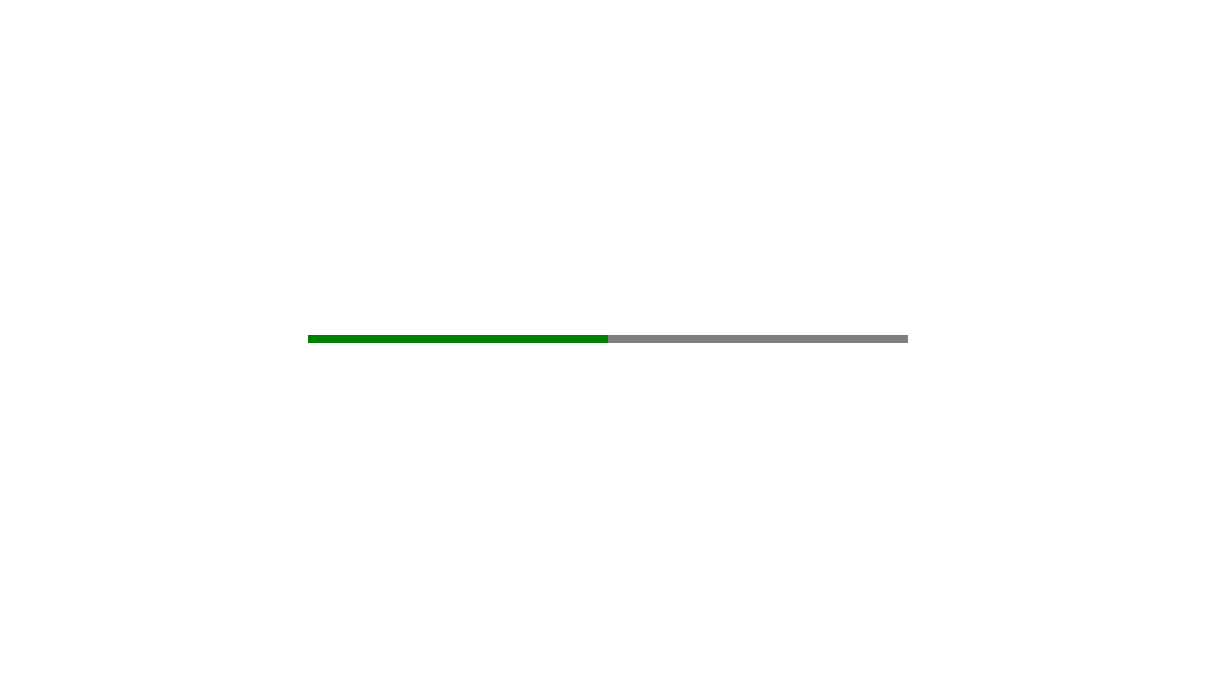 scroll, scrollTop: 0, scrollLeft: 0, axis: both 